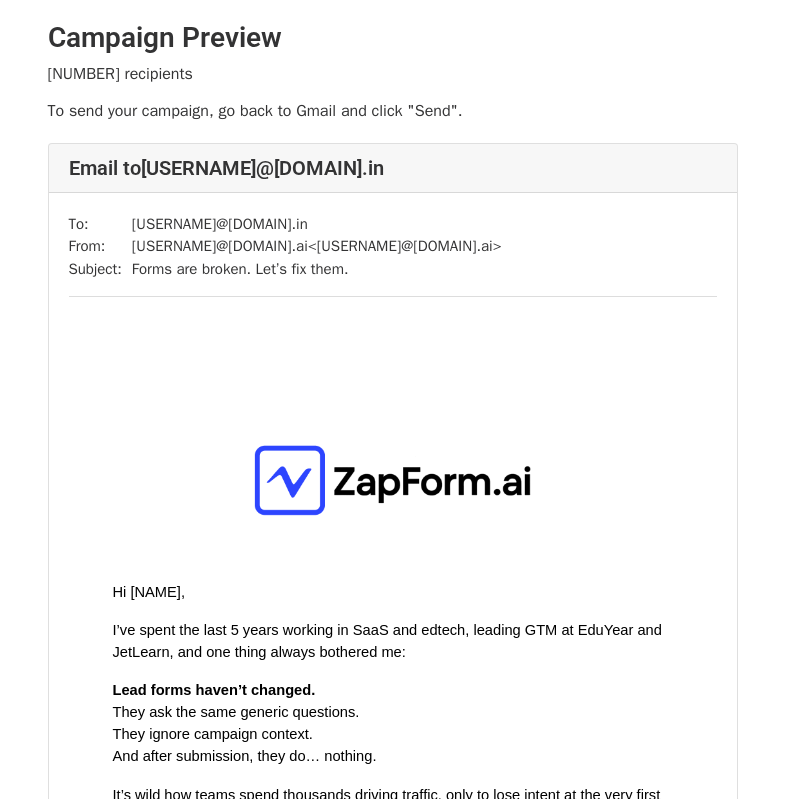 scroll, scrollTop: 0, scrollLeft: 0, axis: both 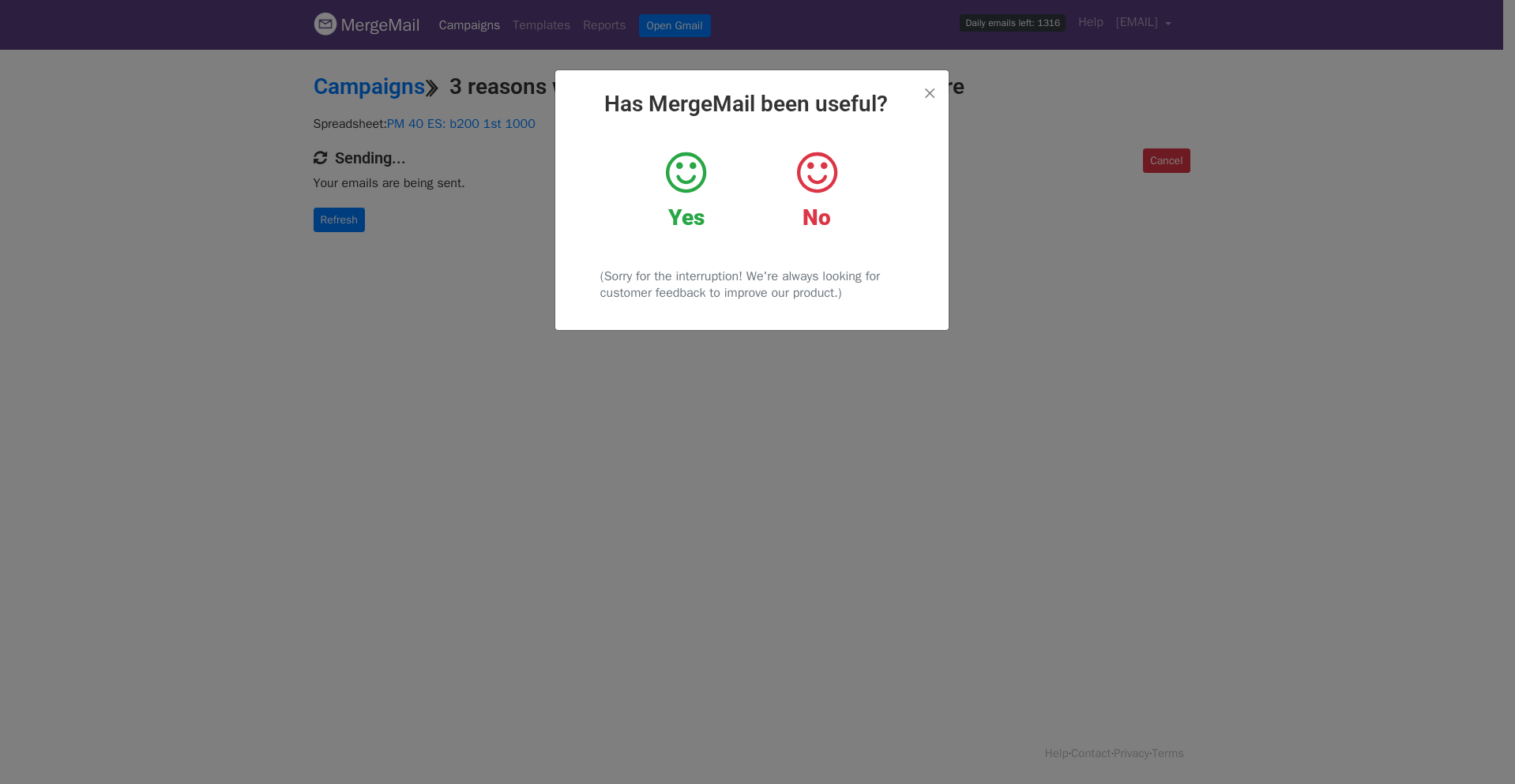 click on "×
Has MergeMail been useful?
Yes
No
(Sorry for the interruption! We're always looking for customer feedback to improve our product.)" at bounding box center [752, 200] 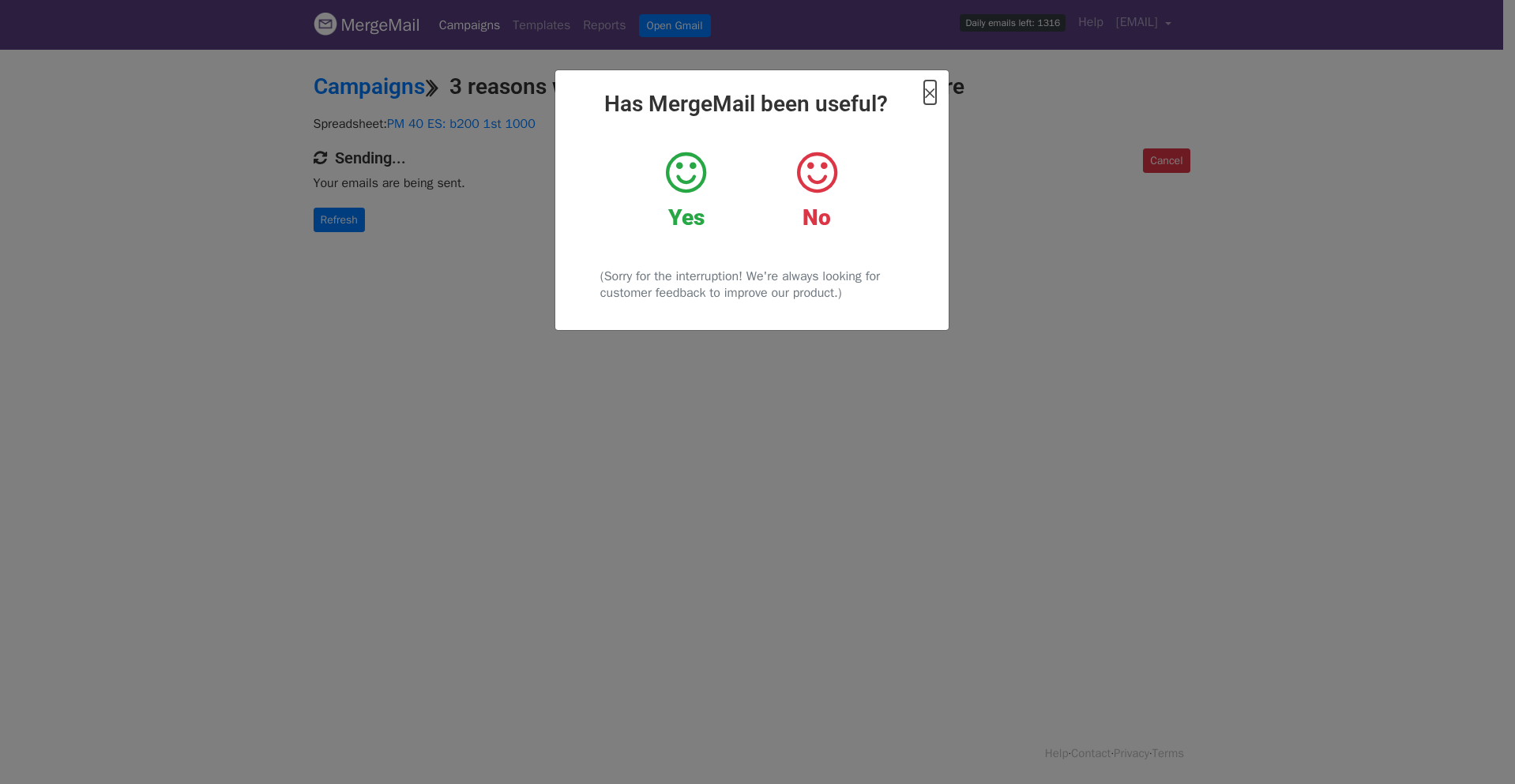 click on "×" at bounding box center (930, 92) 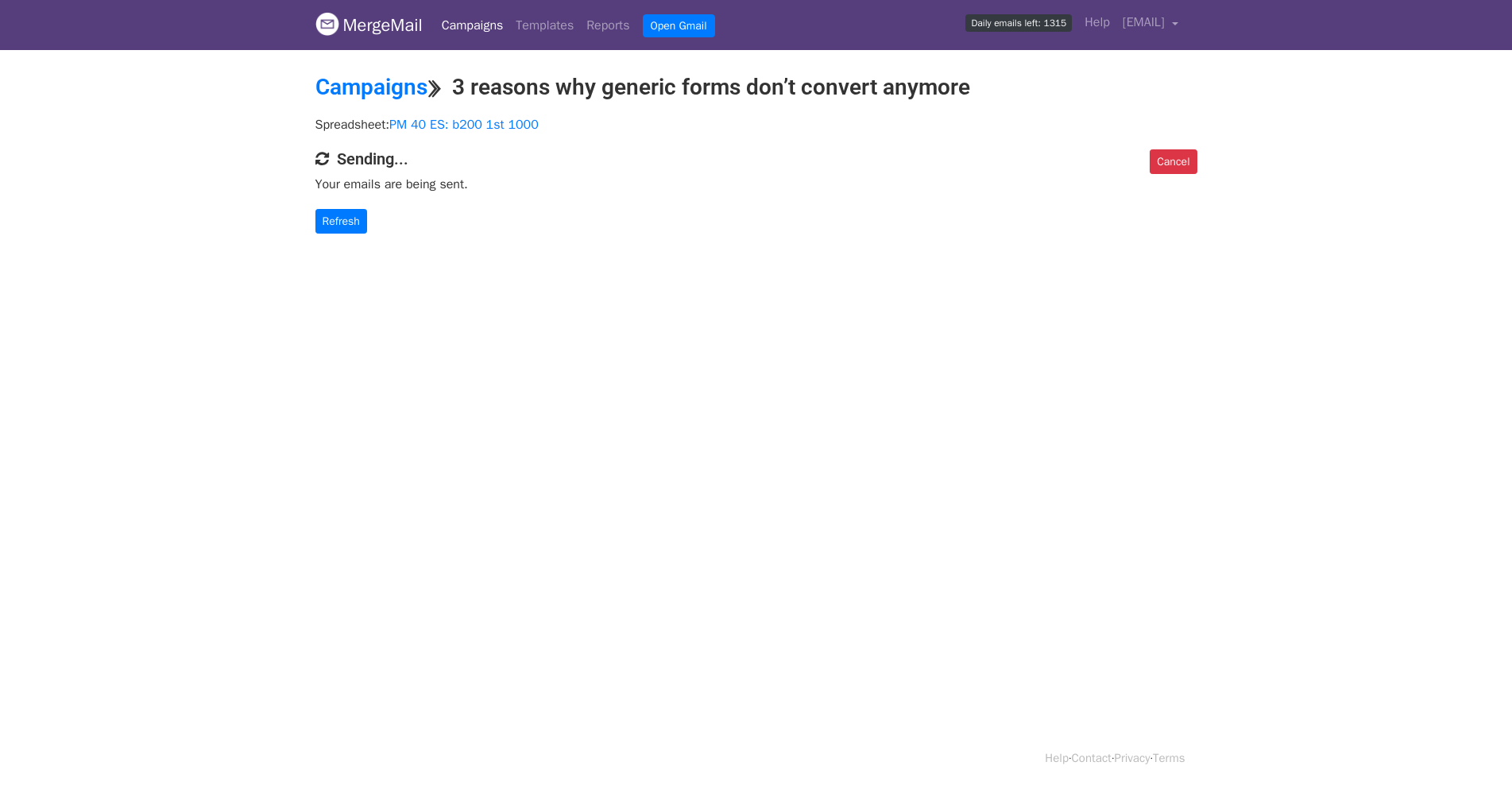 scroll, scrollTop: 0, scrollLeft: 0, axis: both 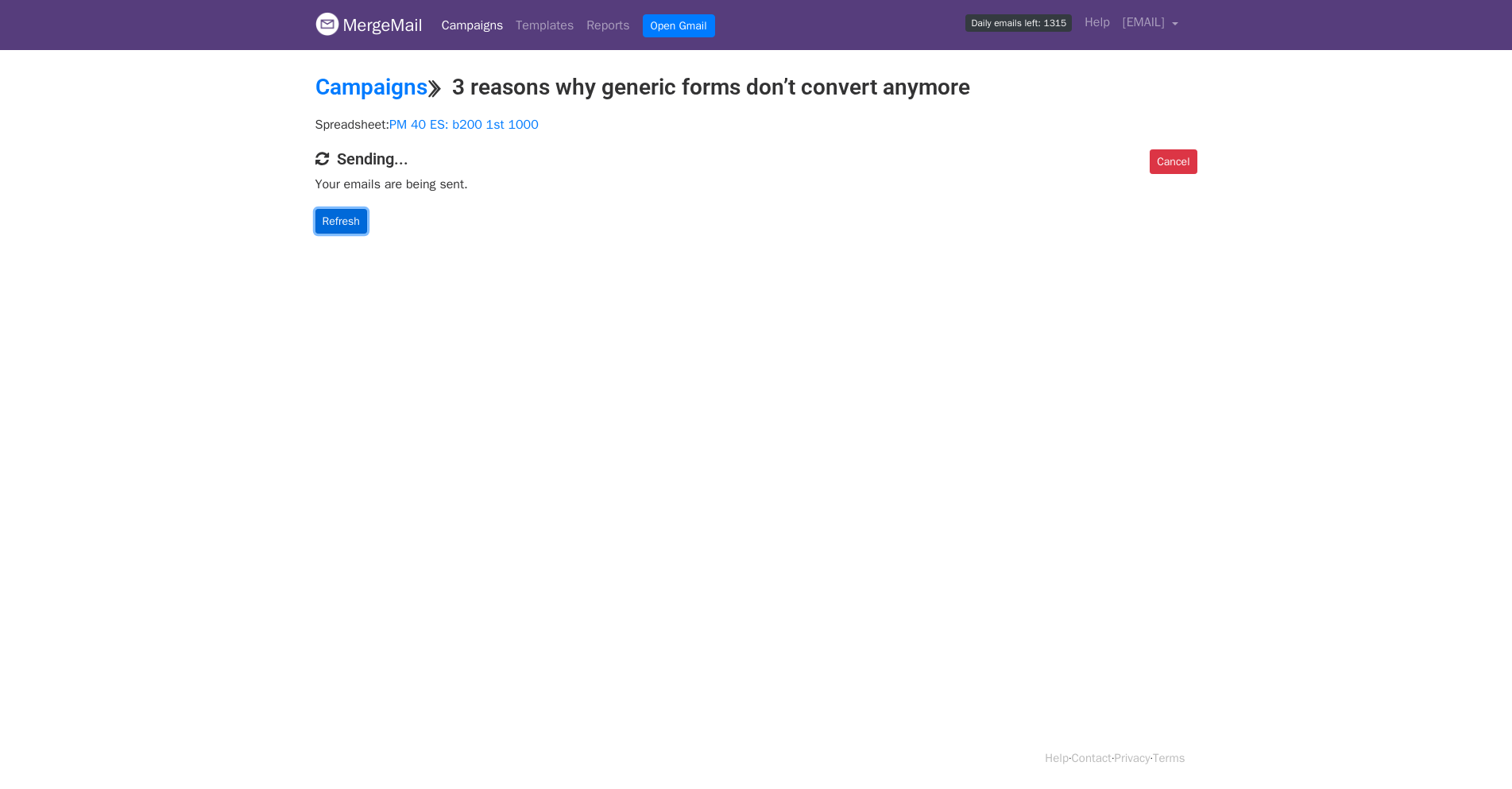 click on "Refresh" at bounding box center (341, 221) 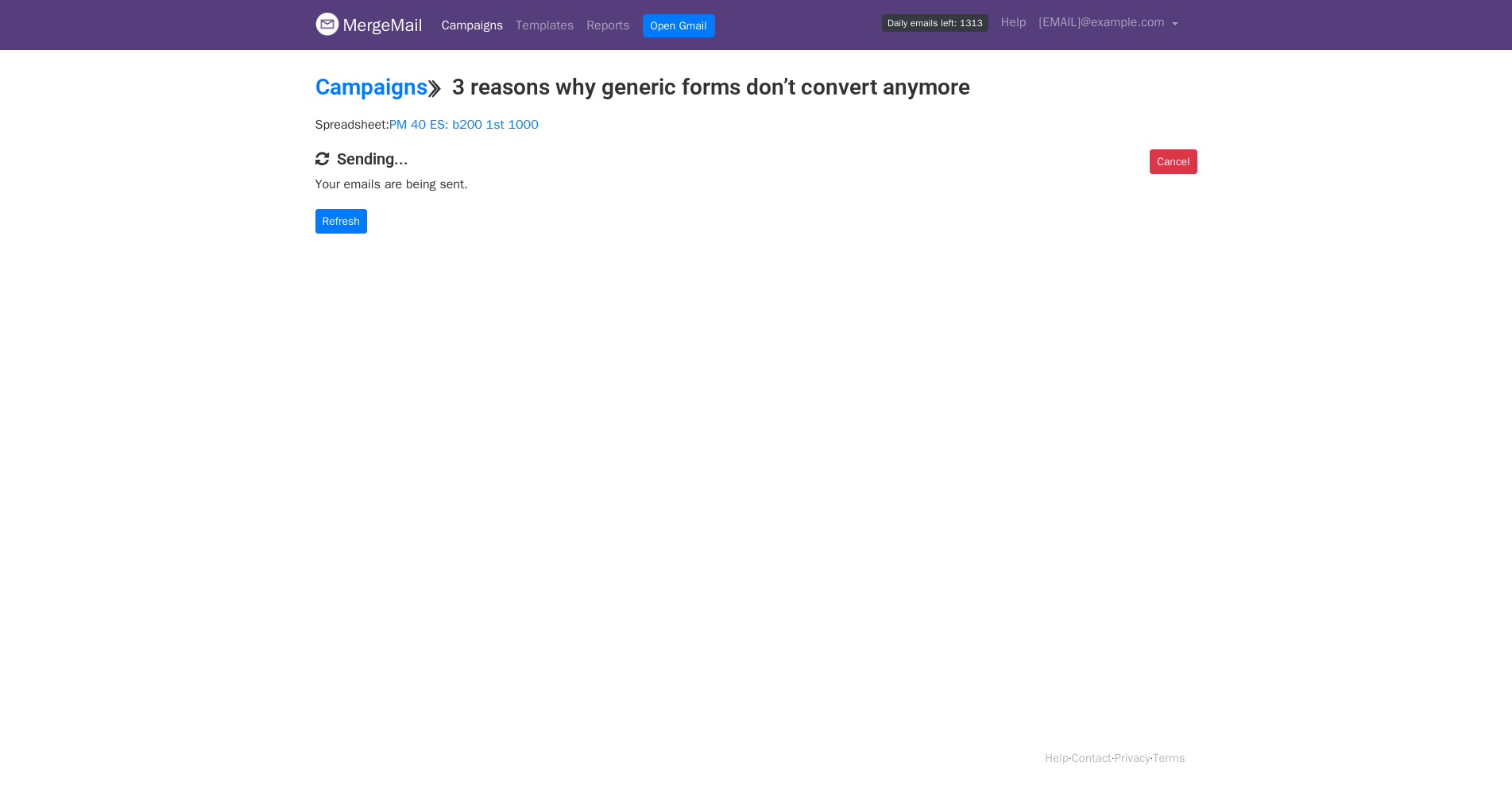 scroll, scrollTop: 0, scrollLeft: 0, axis: both 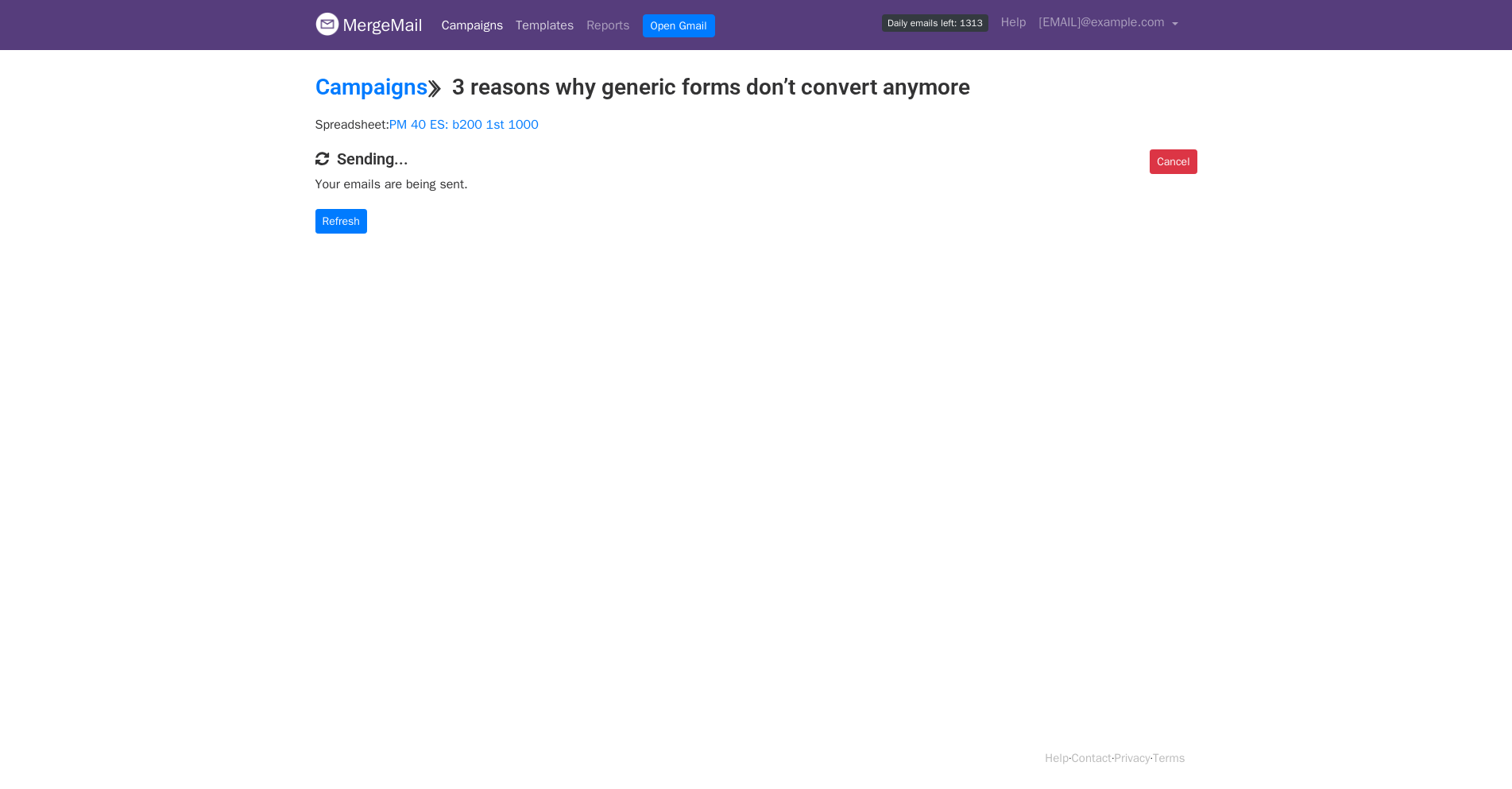 click on "Templates" at bounding box center (544, 25) 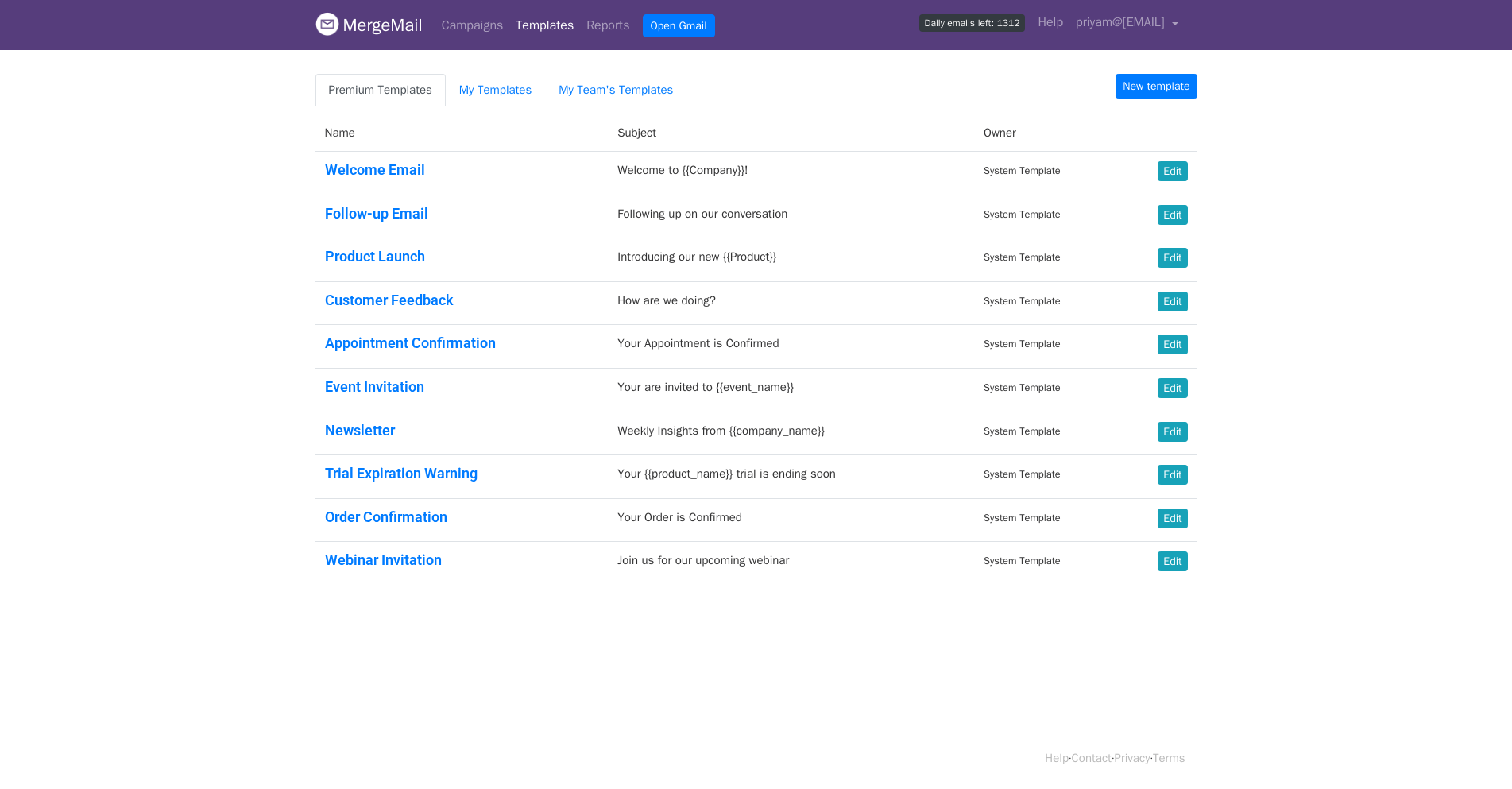 scroll, scrollTop: 0, scrollLeft: 0, axis: both 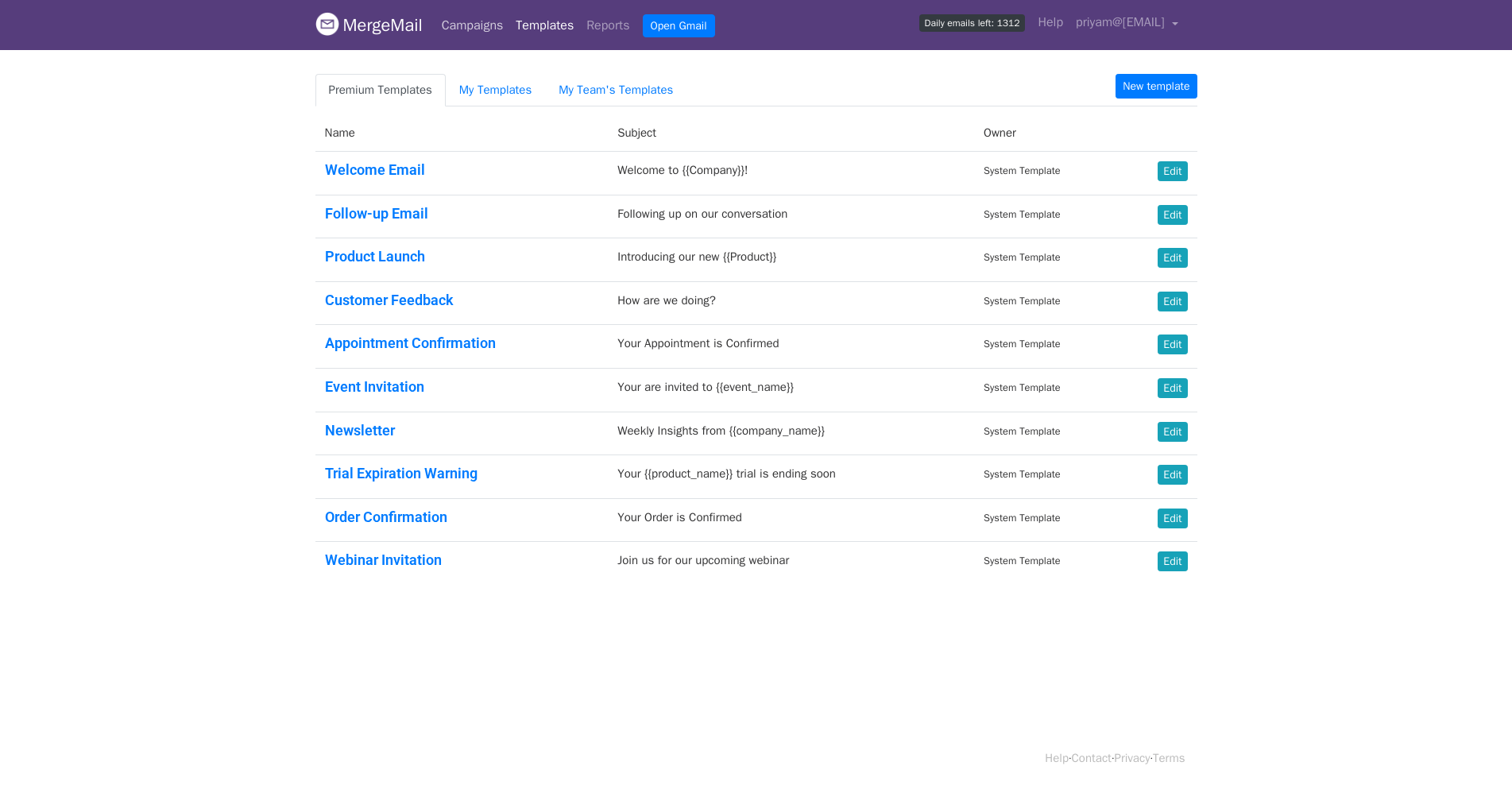 click on "Campaigns" at bounding box center [473, 25] 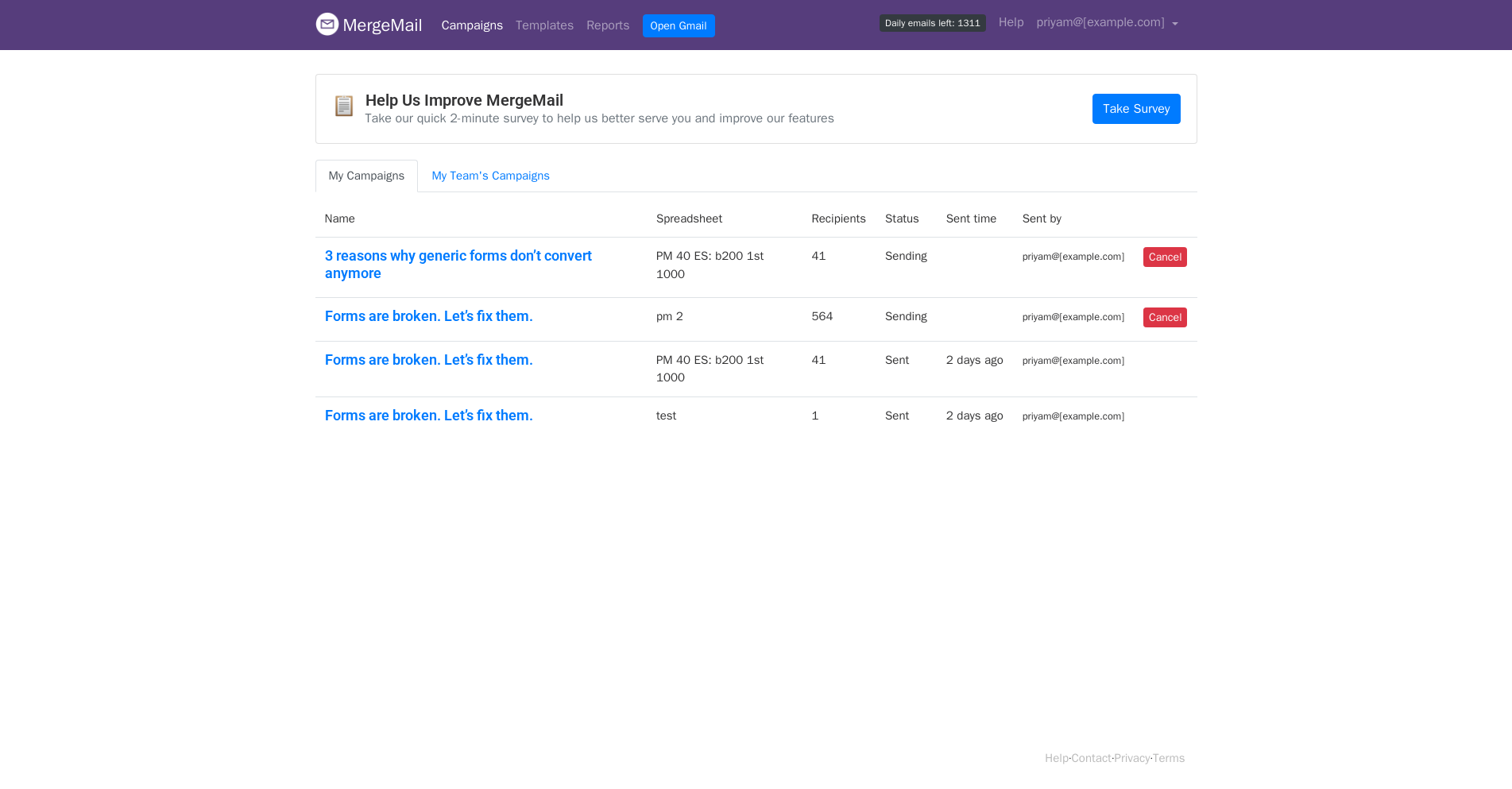 scroll, scrollTop: 0, scrollLeft: 0, axis: both 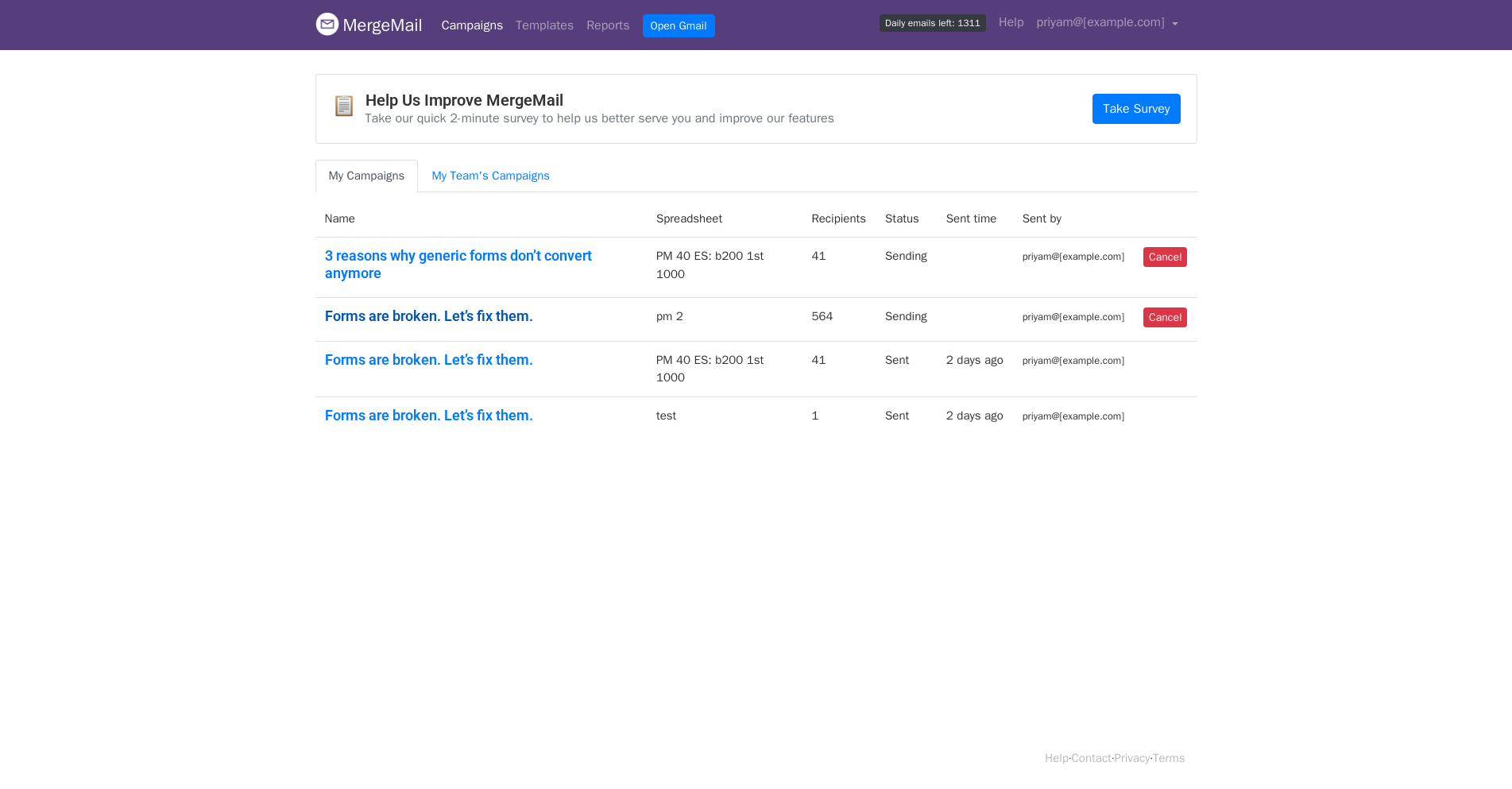 click on "Forms are broken. Let’s fix them." at bounding box center (481, 316) 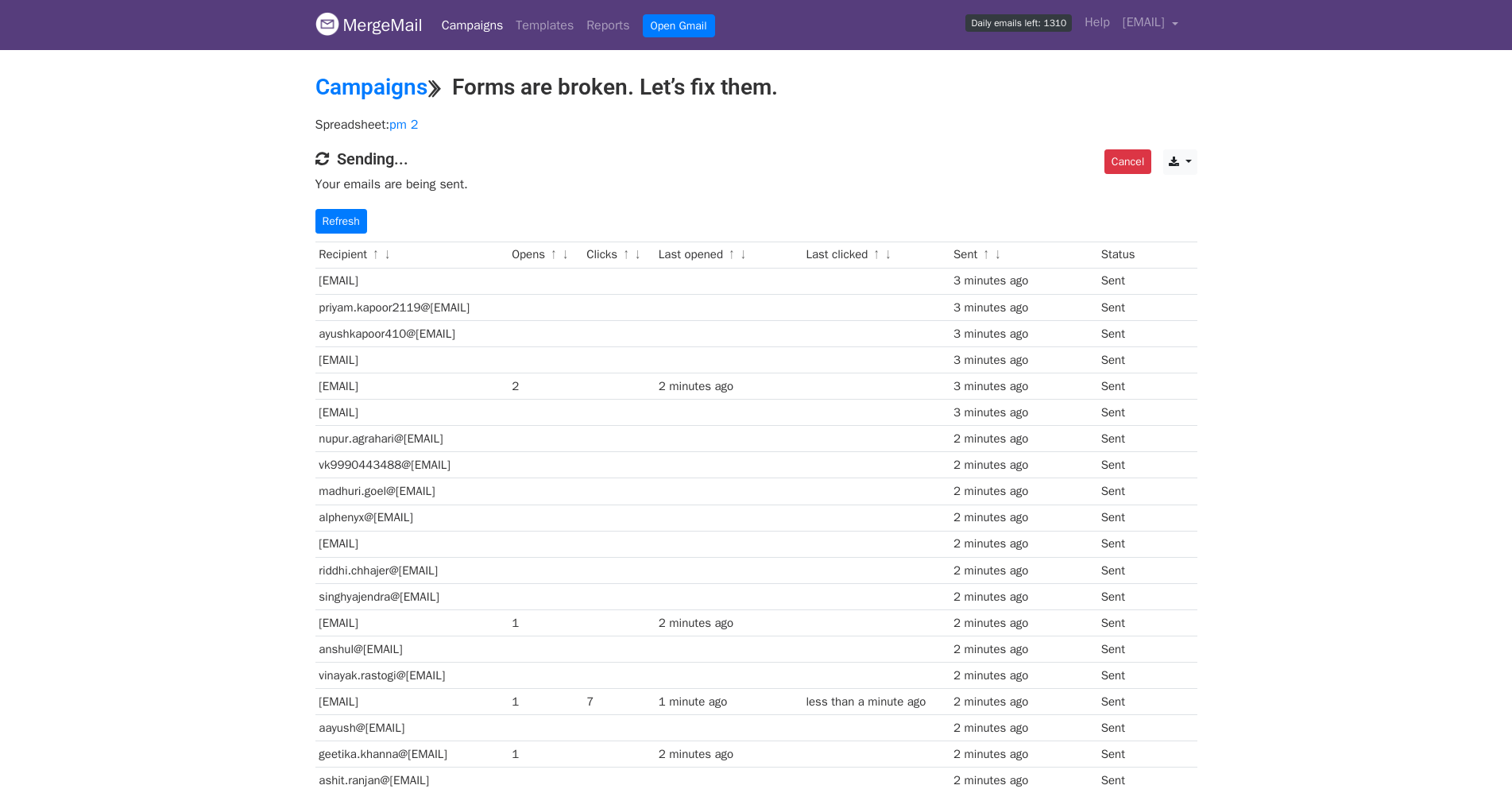 scroll, scrollTop: 0, scrollLeft: 0, axis: both 